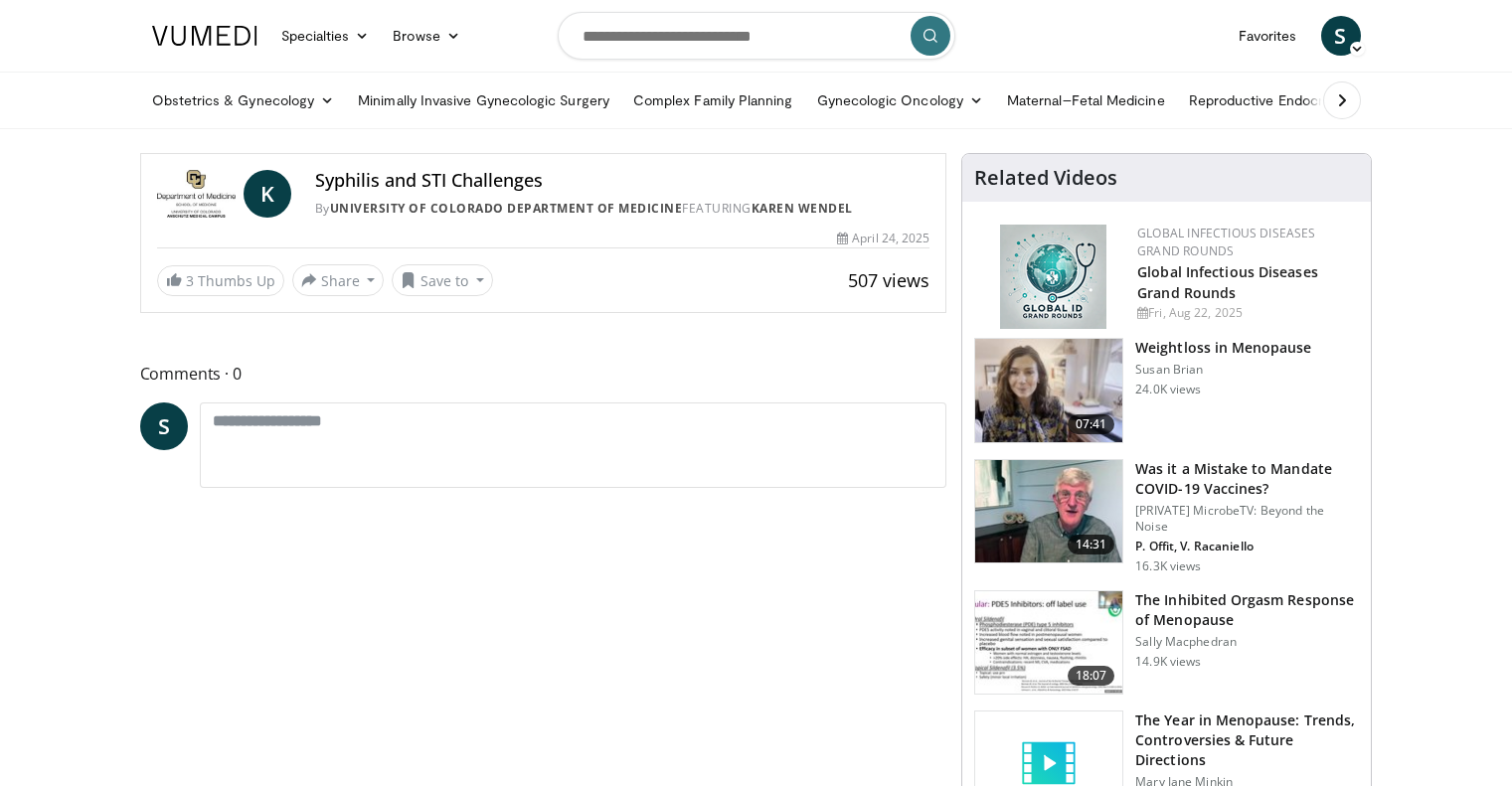 scroll, scrollTop: 0, scrollLeft: 0, axis: both 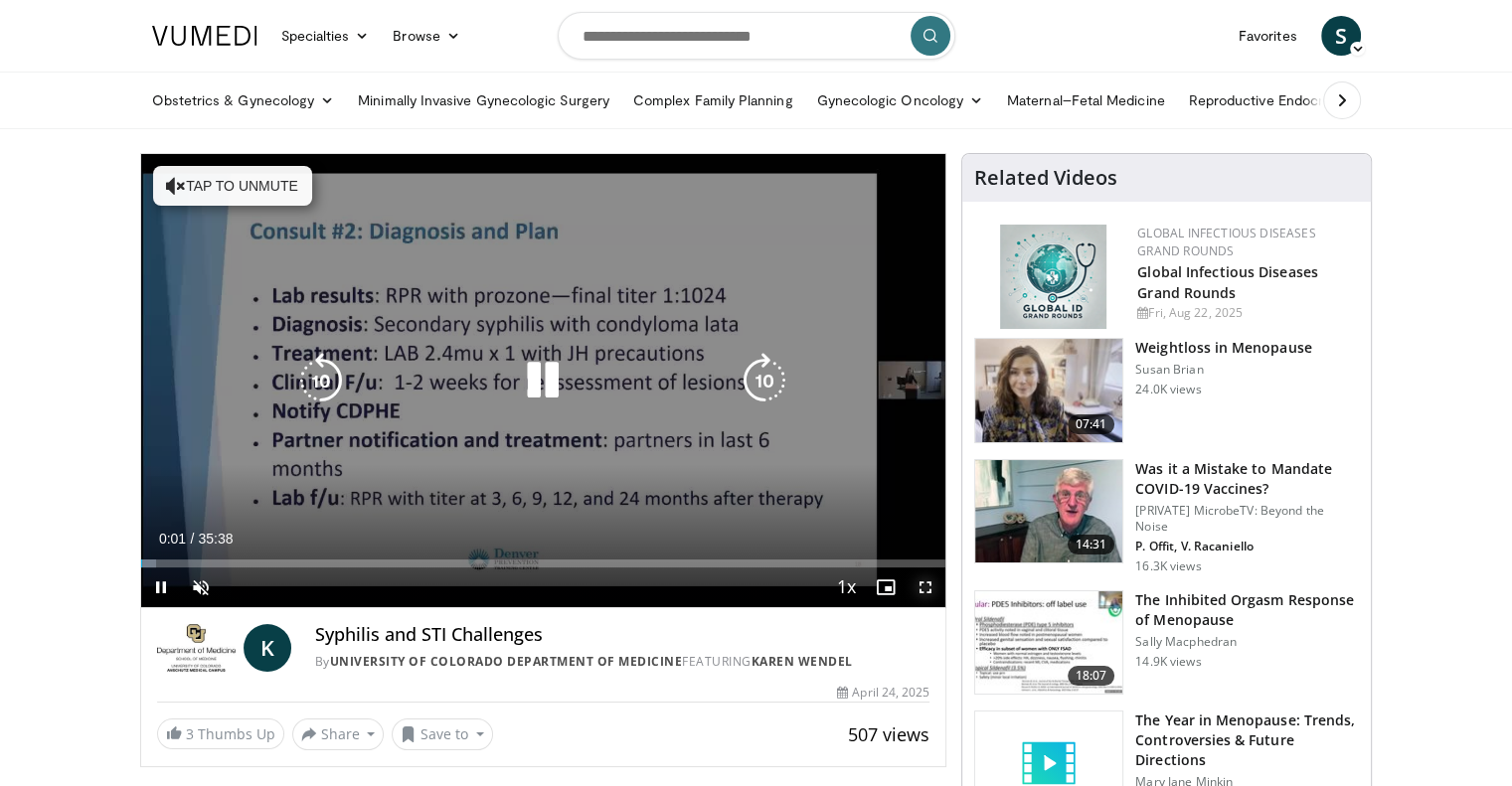 drag, startPoint x: 923, startPoint y: 583, endPoint x: 924, endPoint y: 703, distance: 120.004167 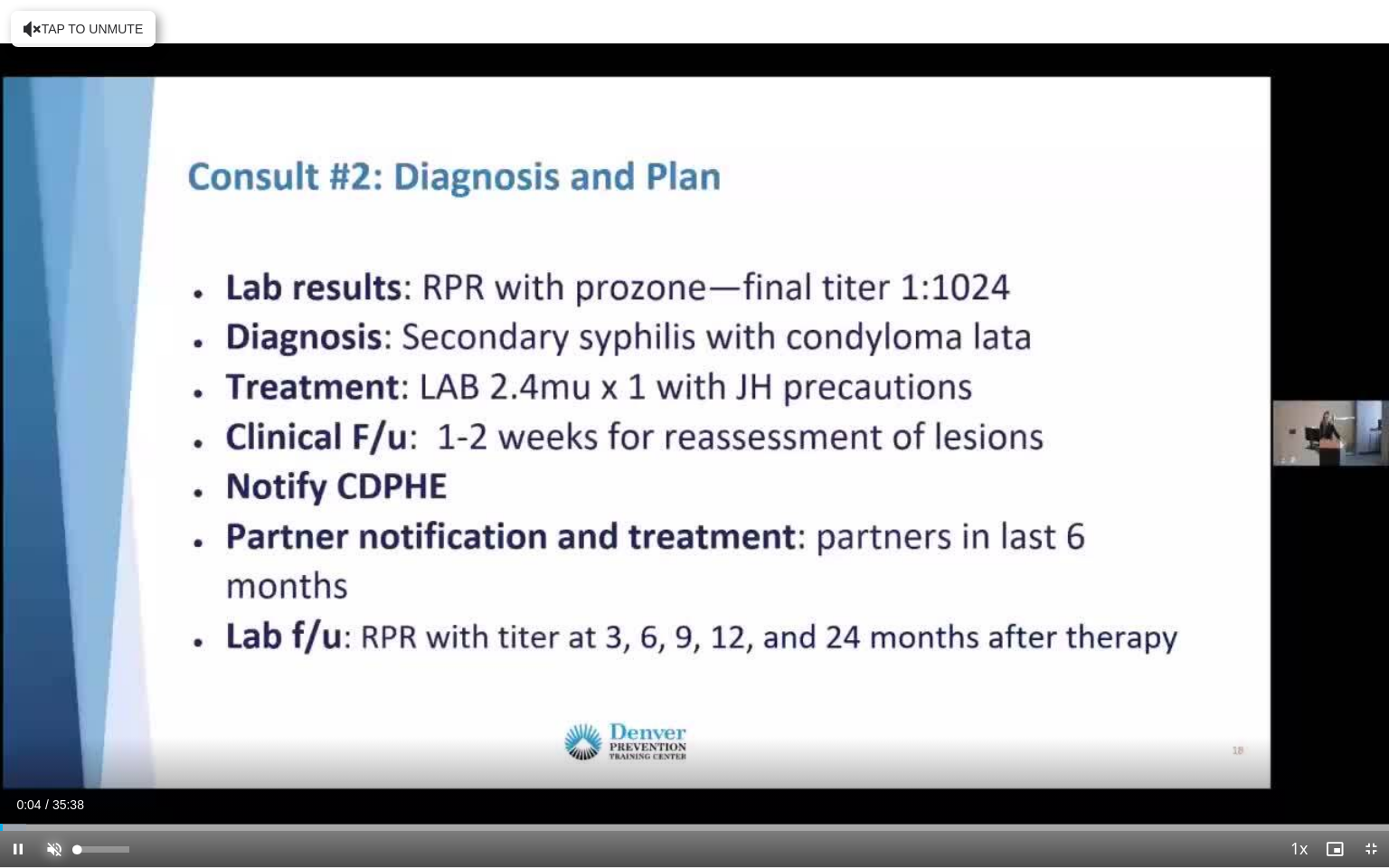 click at bounding box center [54, 849] 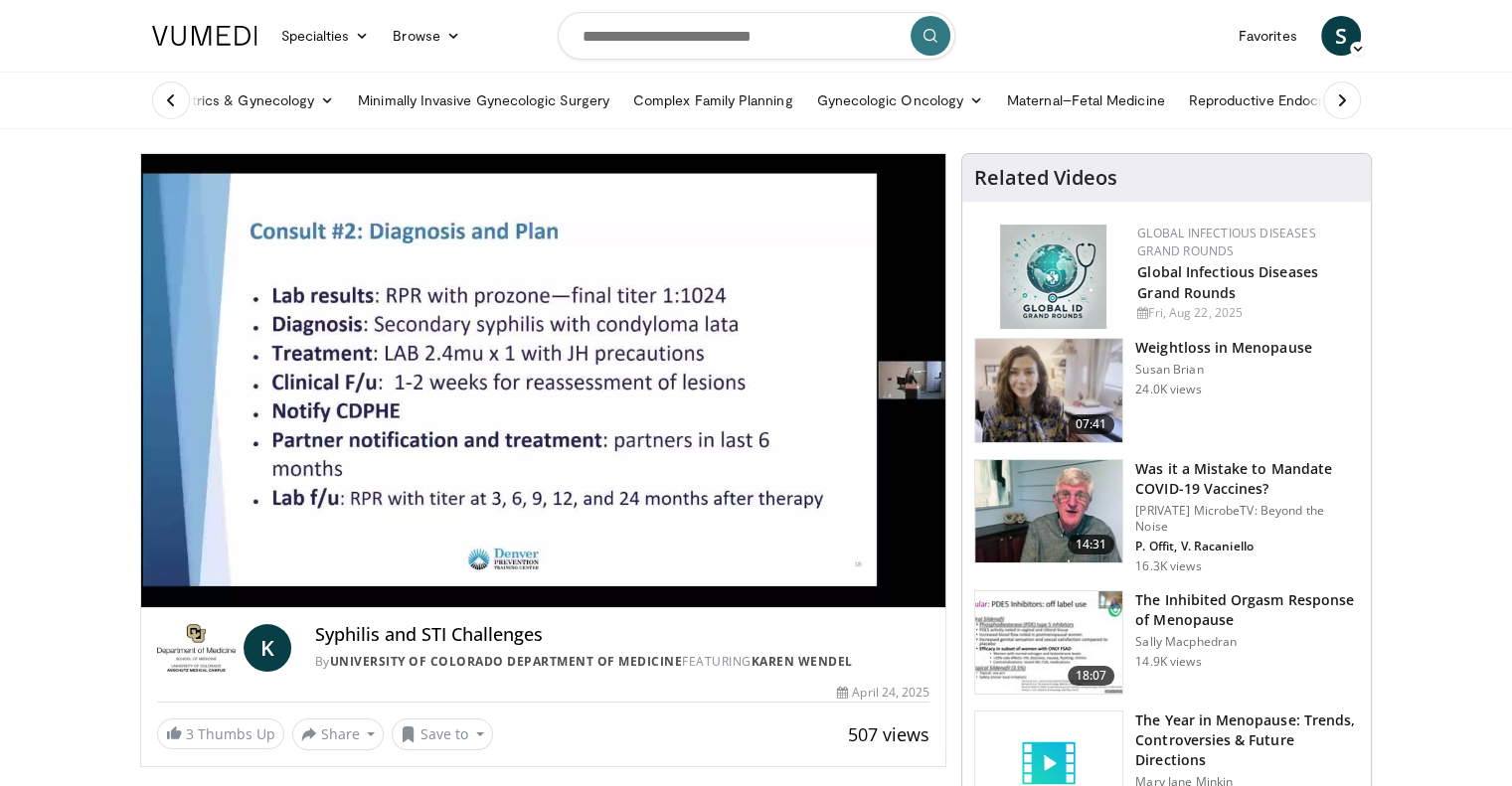 drag, startPoint x: 547, startPoint y: 717, endPoint x: 1449, endPoint y: 754, distance: 902.75855 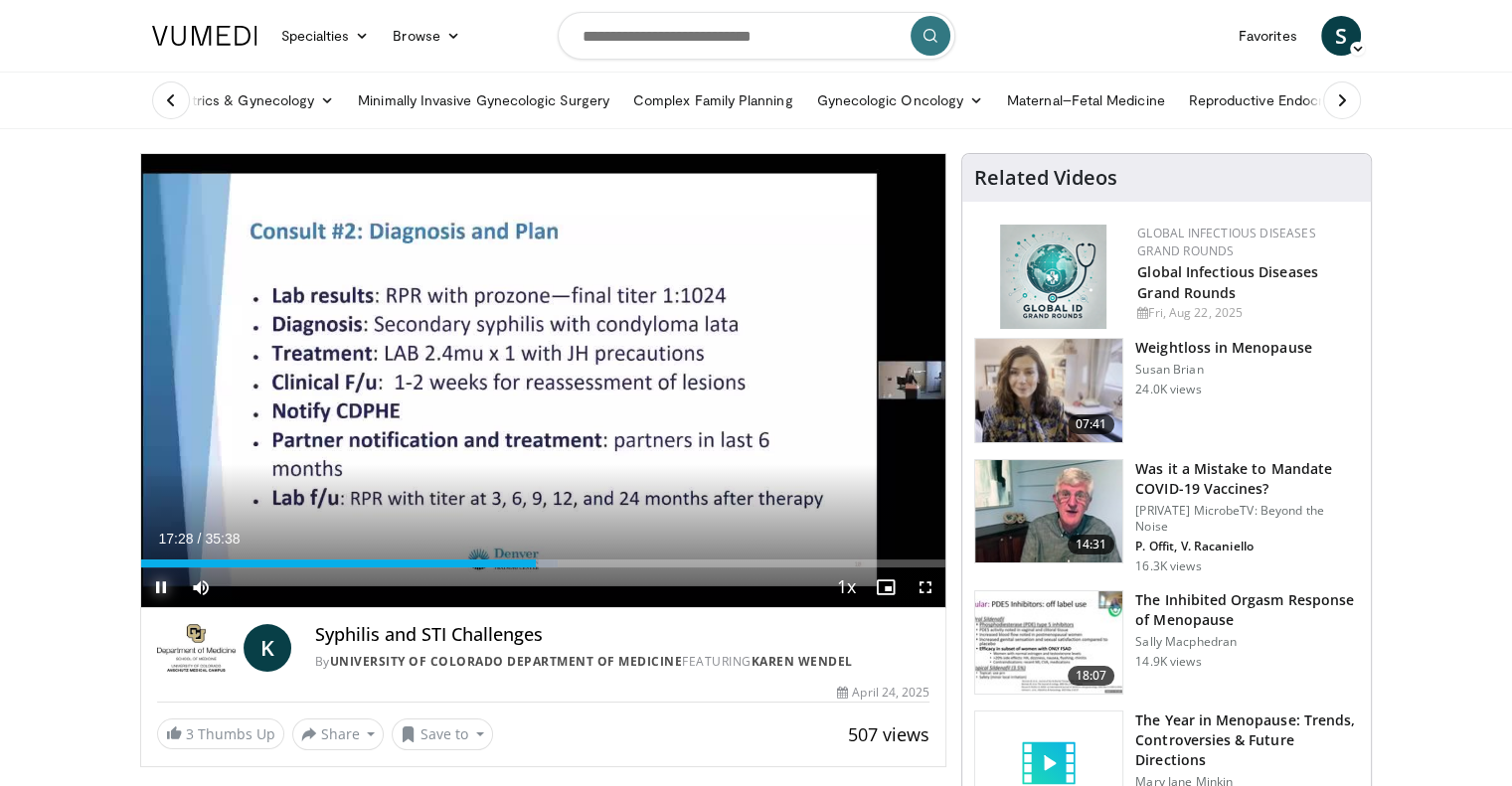 click at bounding box center [161, 587] 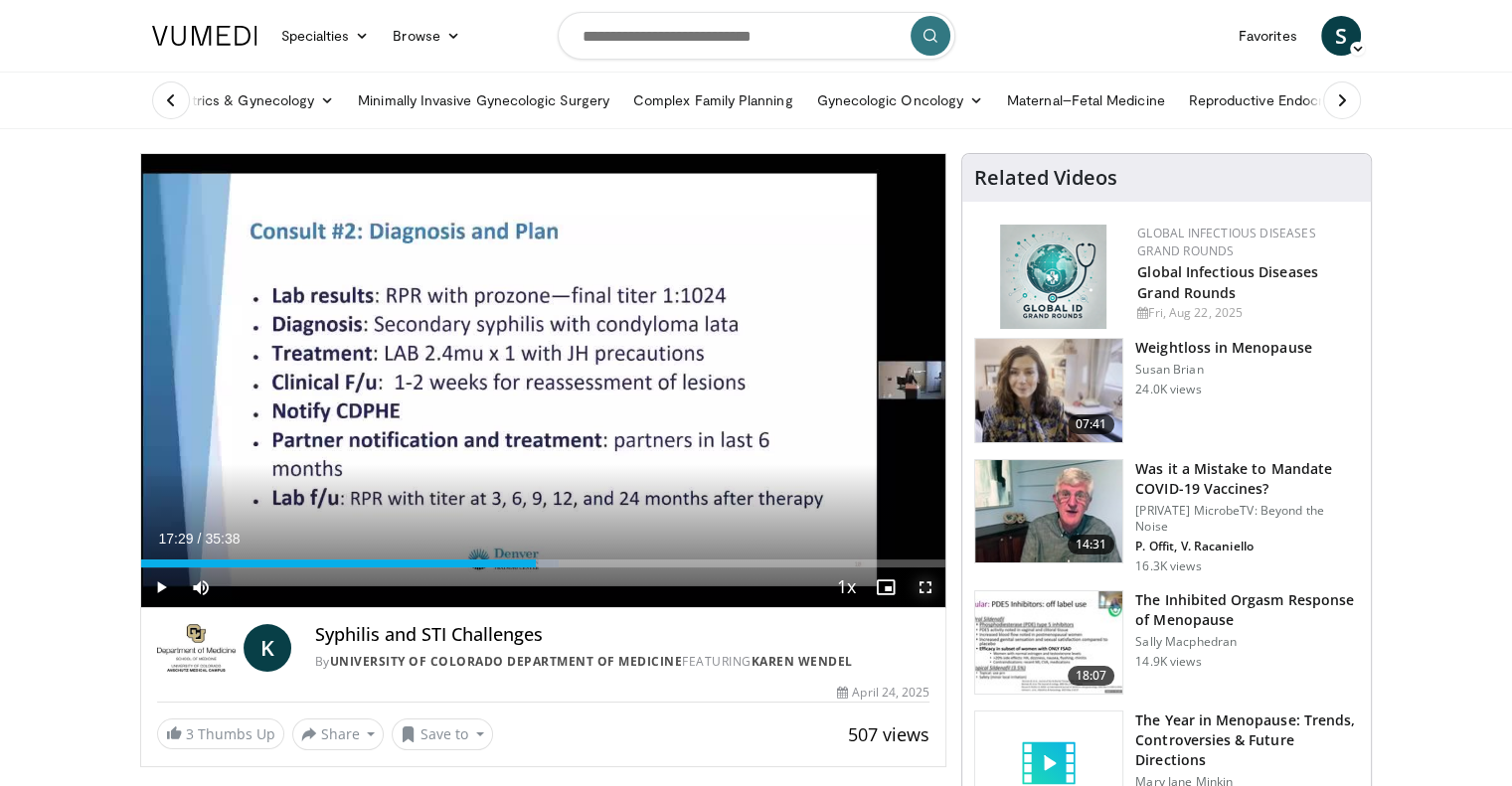 click at bounding box center (925, 587) 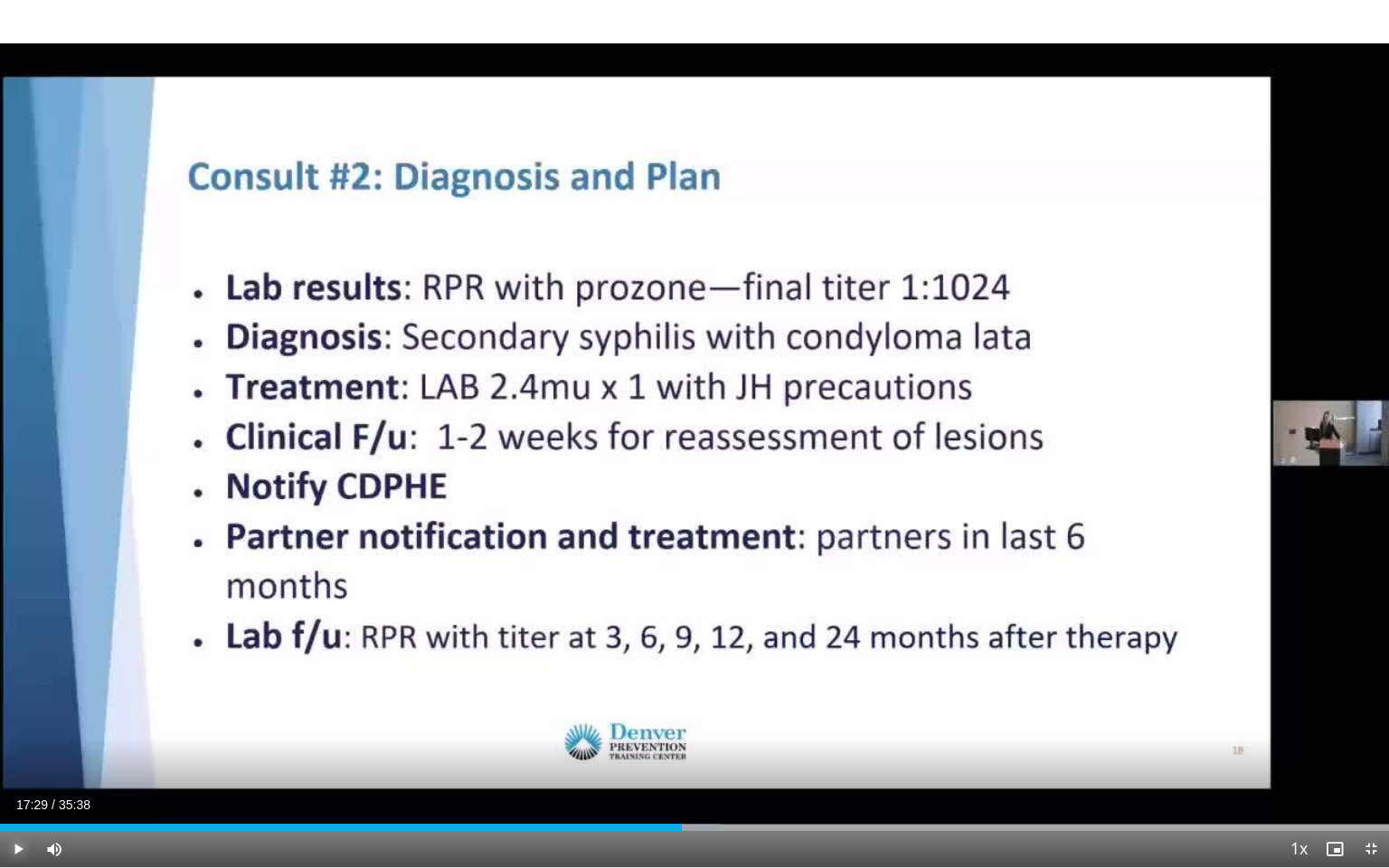 click at bounding box center (18, 849) 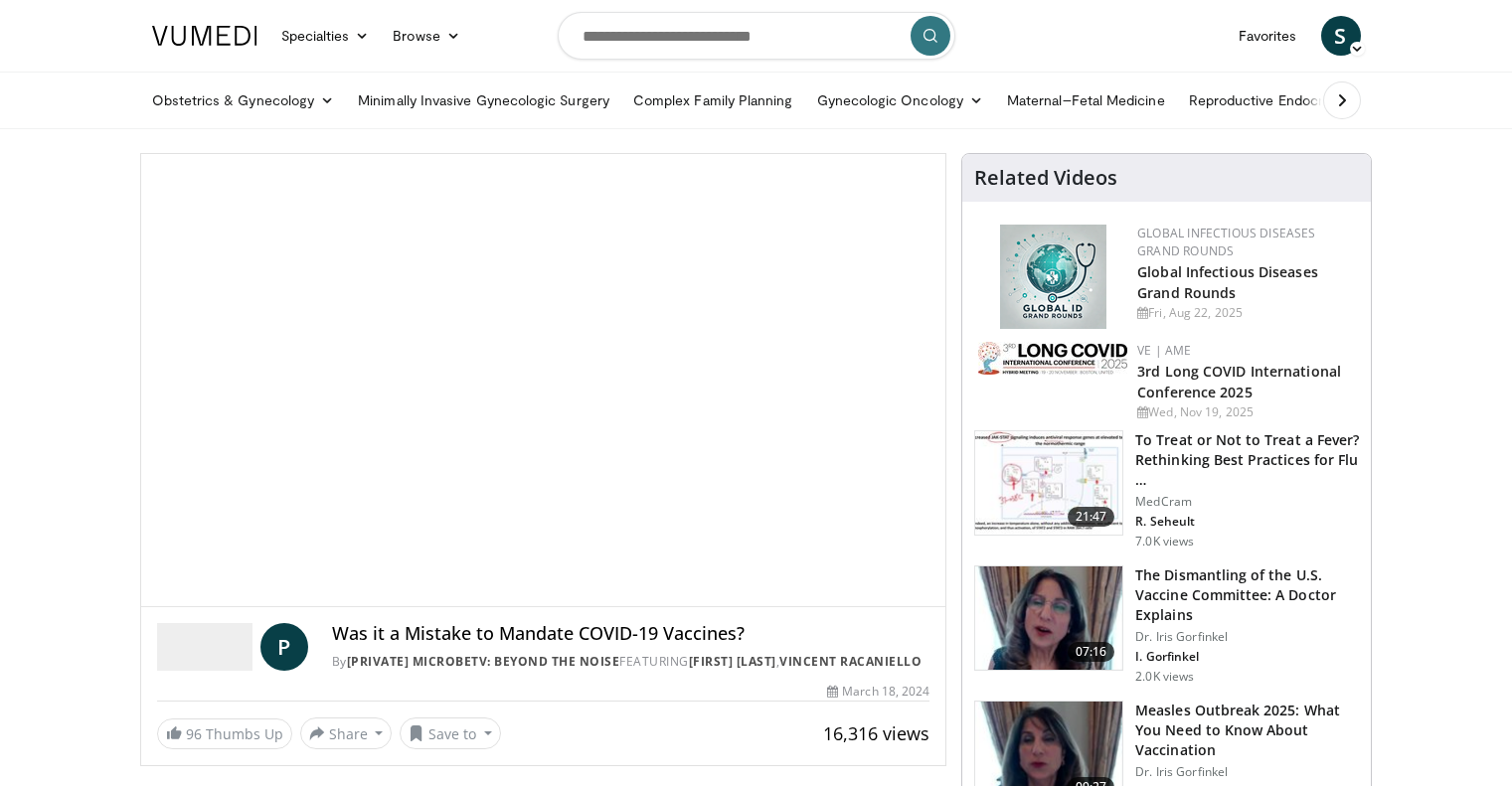 scroll, scrollTop: 0, scrollLeft: 0, axis: both 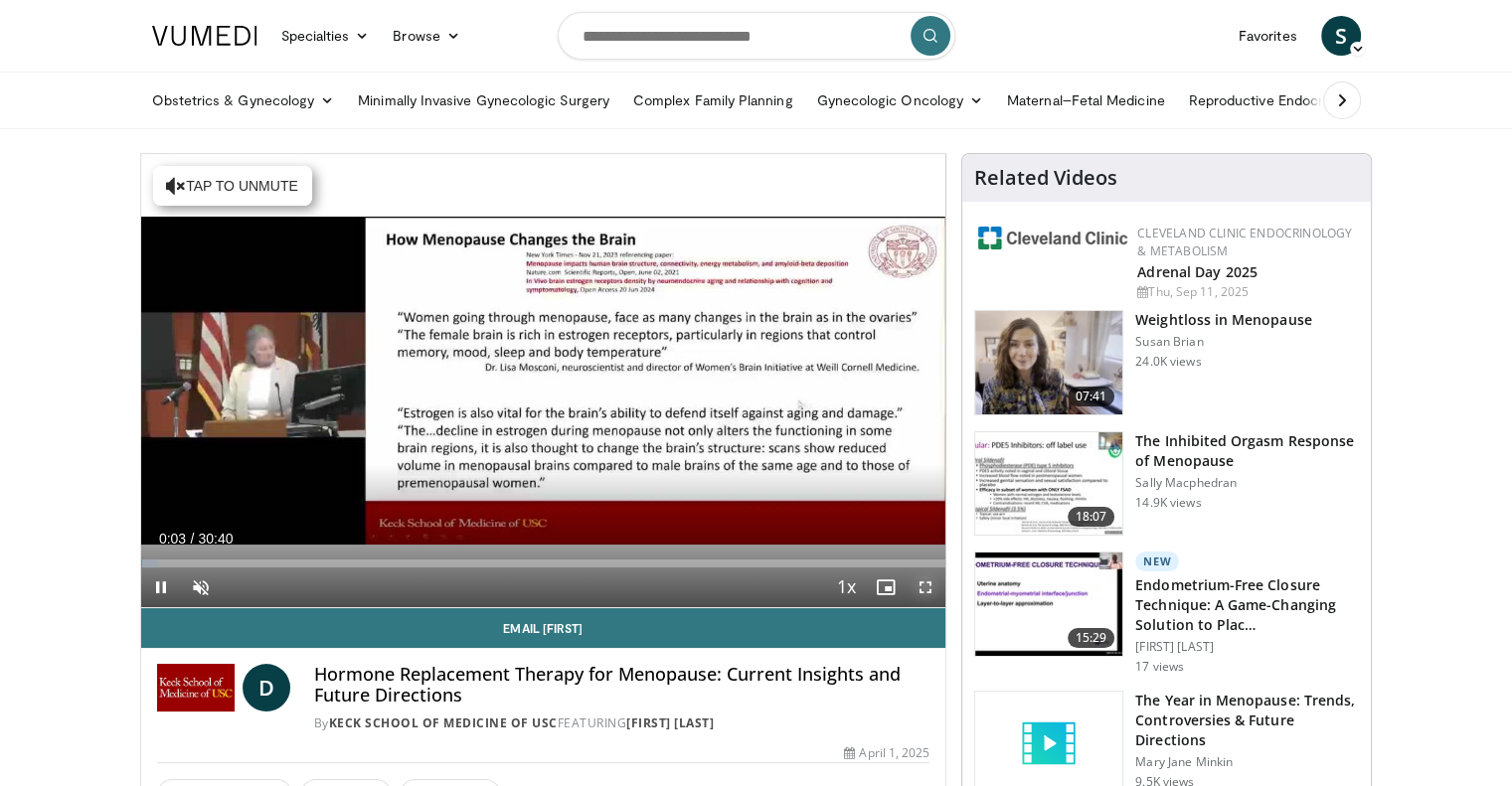 click at bounding box center [925, 587] 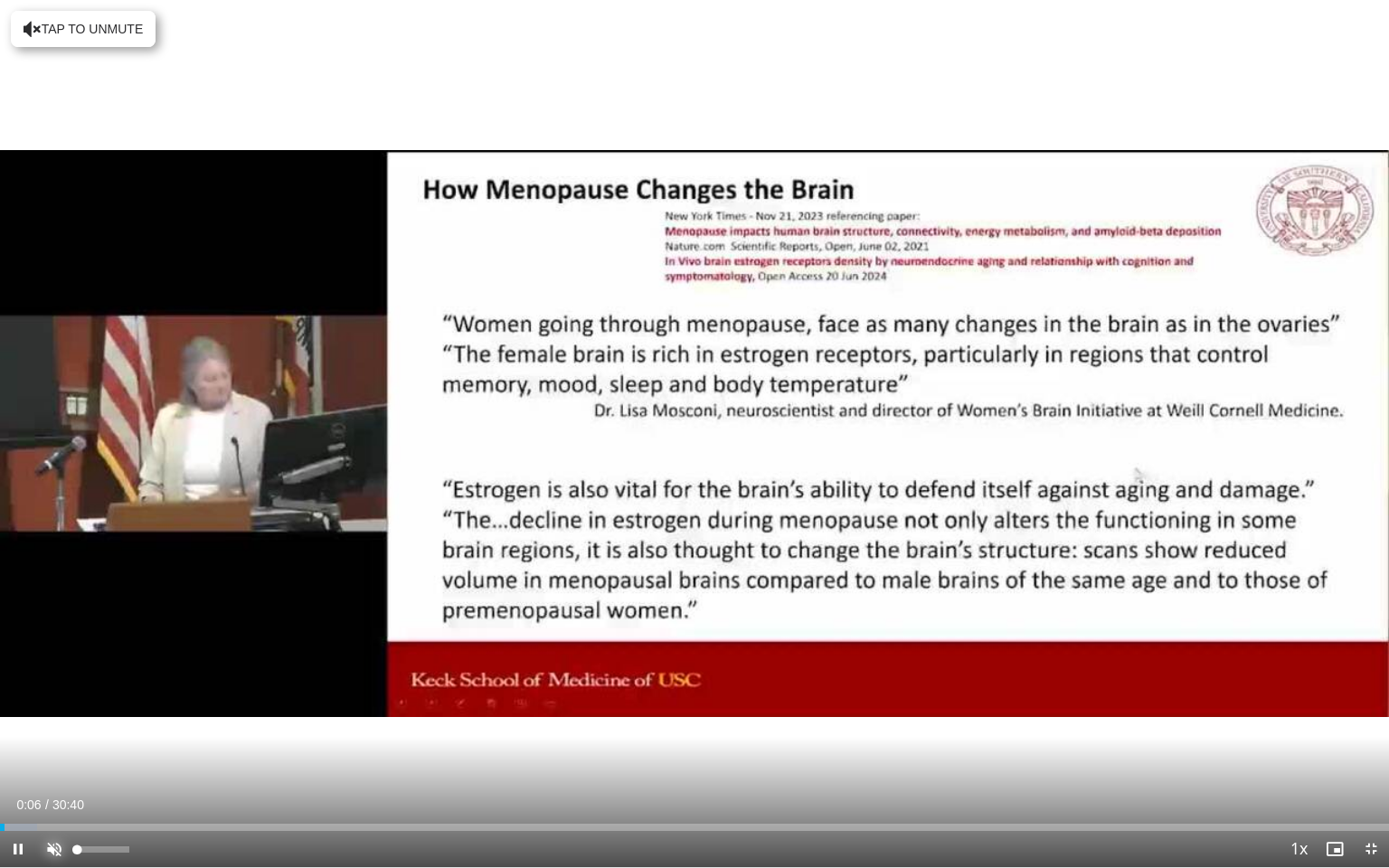 click at bounding box center (54, 849) 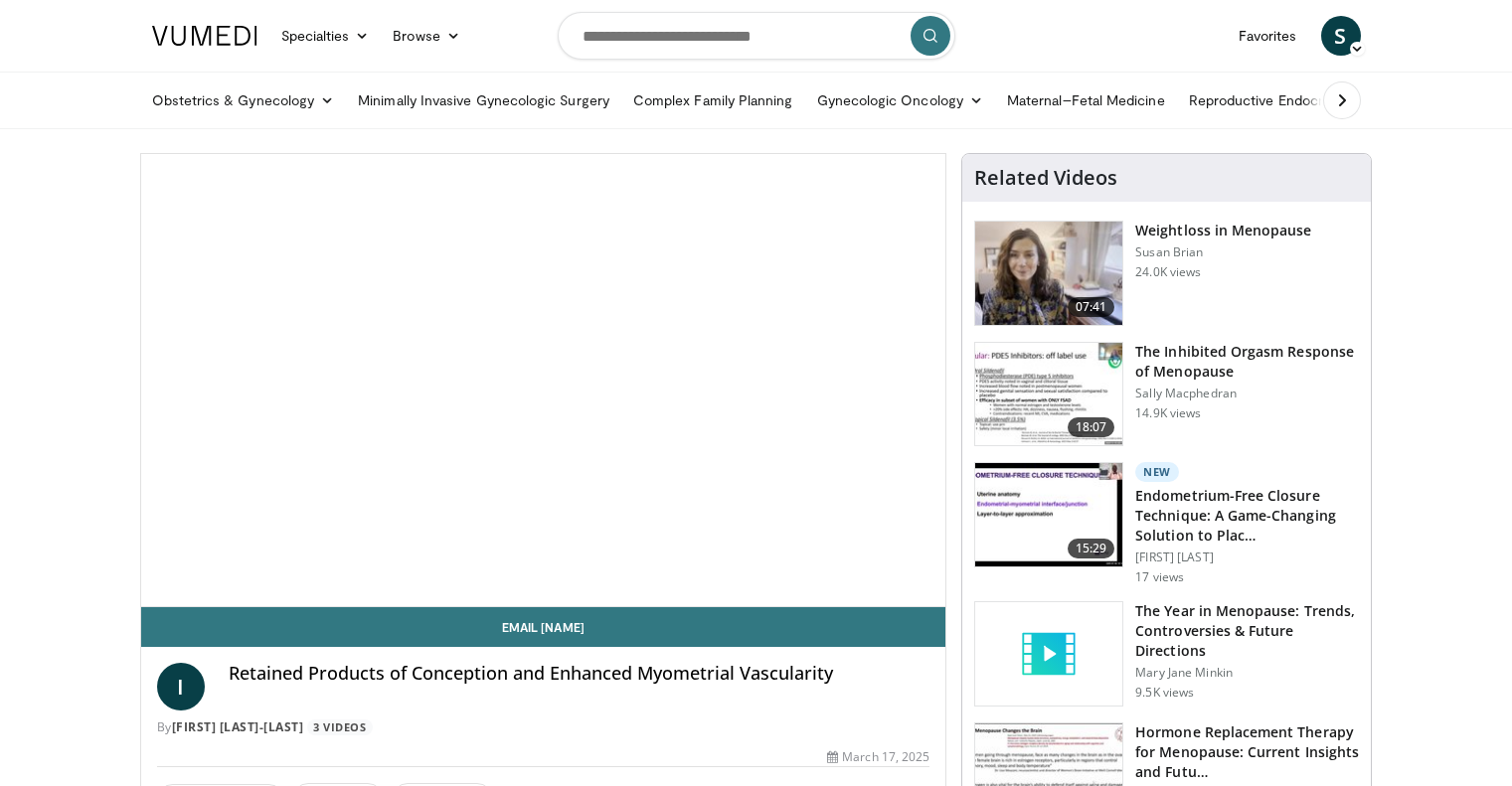 scroll, scrollTop: 0, scrollLeft: 0, axis: both 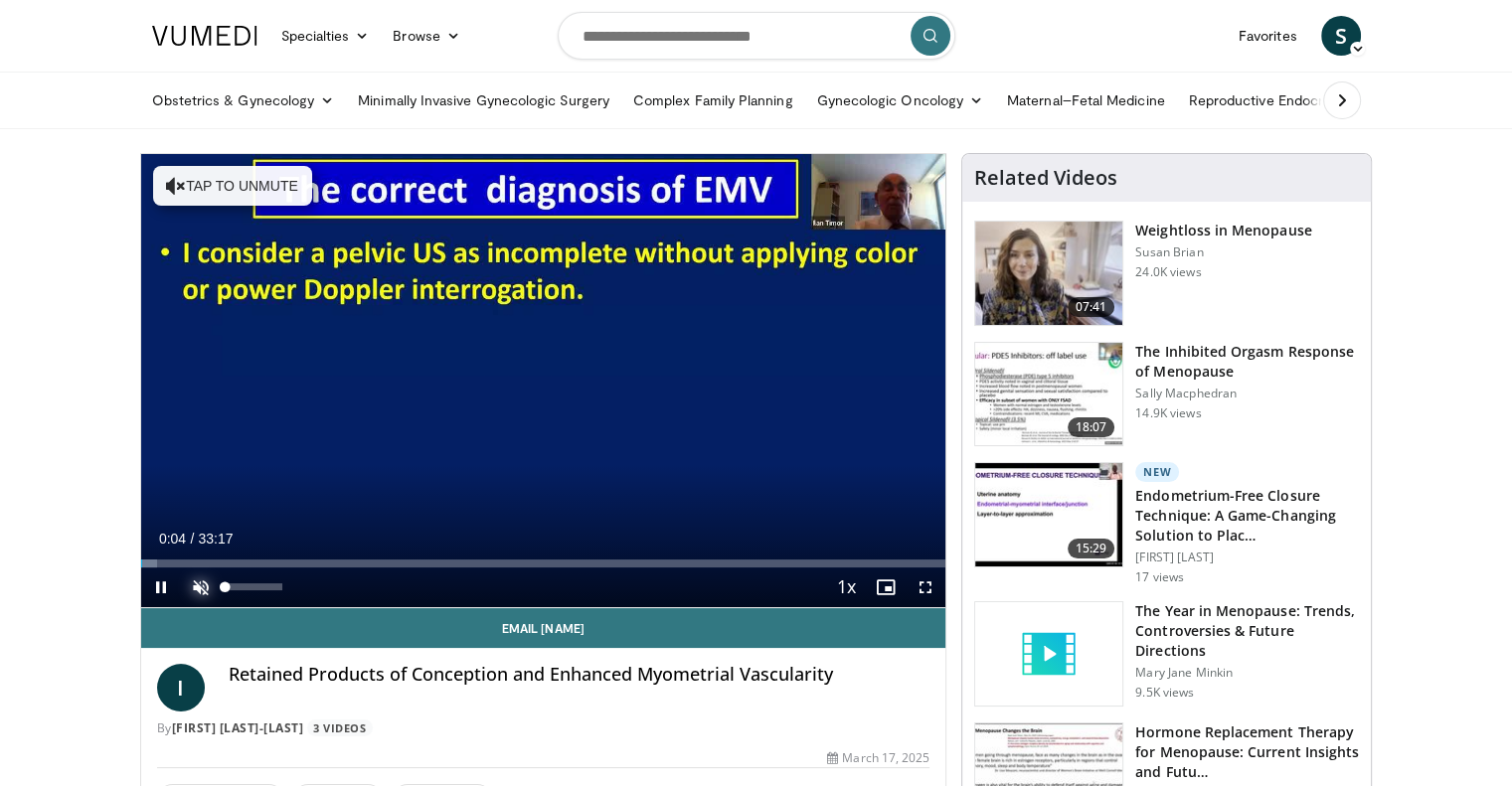 click at bounding box center [201, 587] 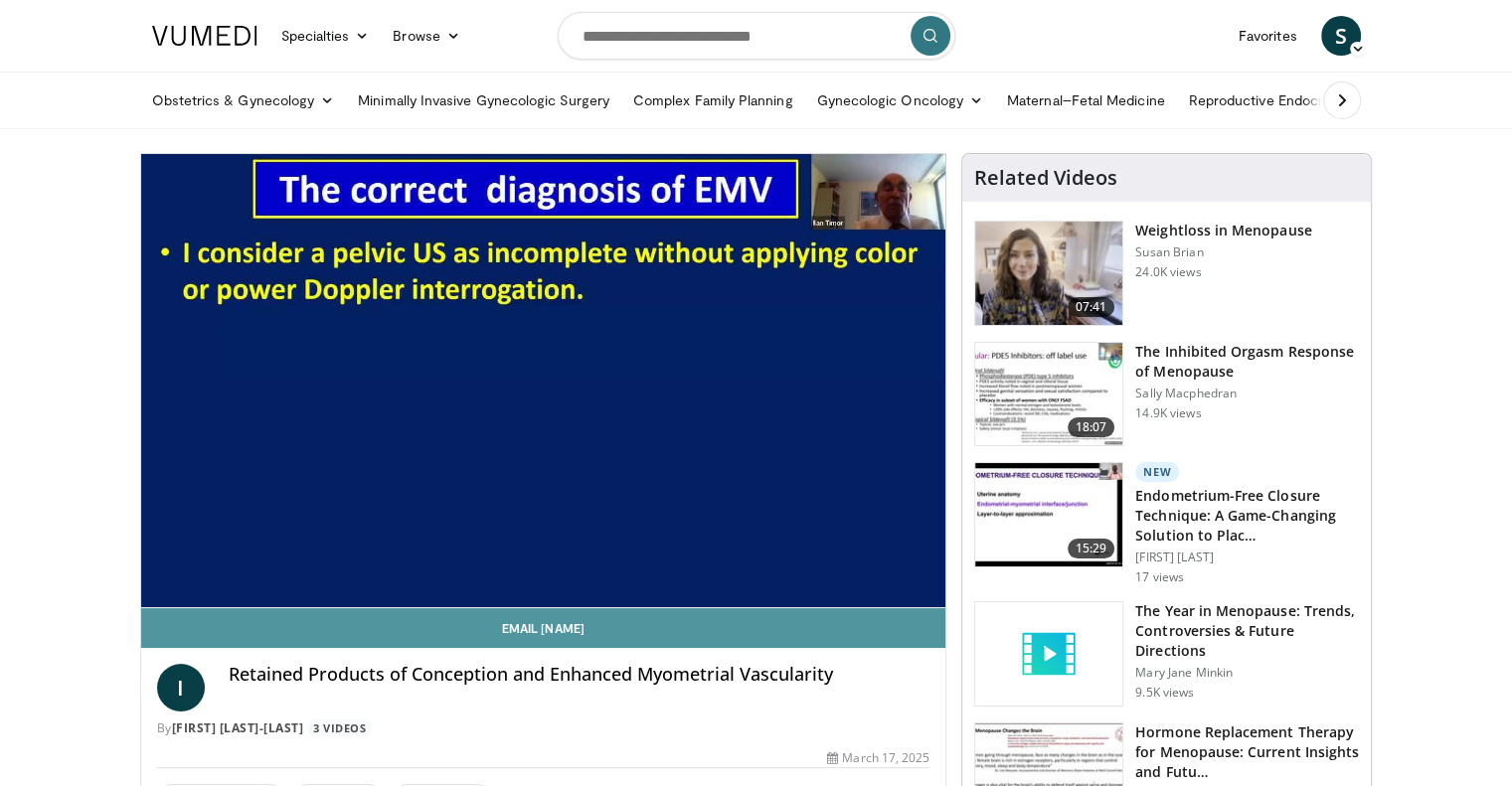 click on "Email
Ilan" at bounding box center [544, 628] 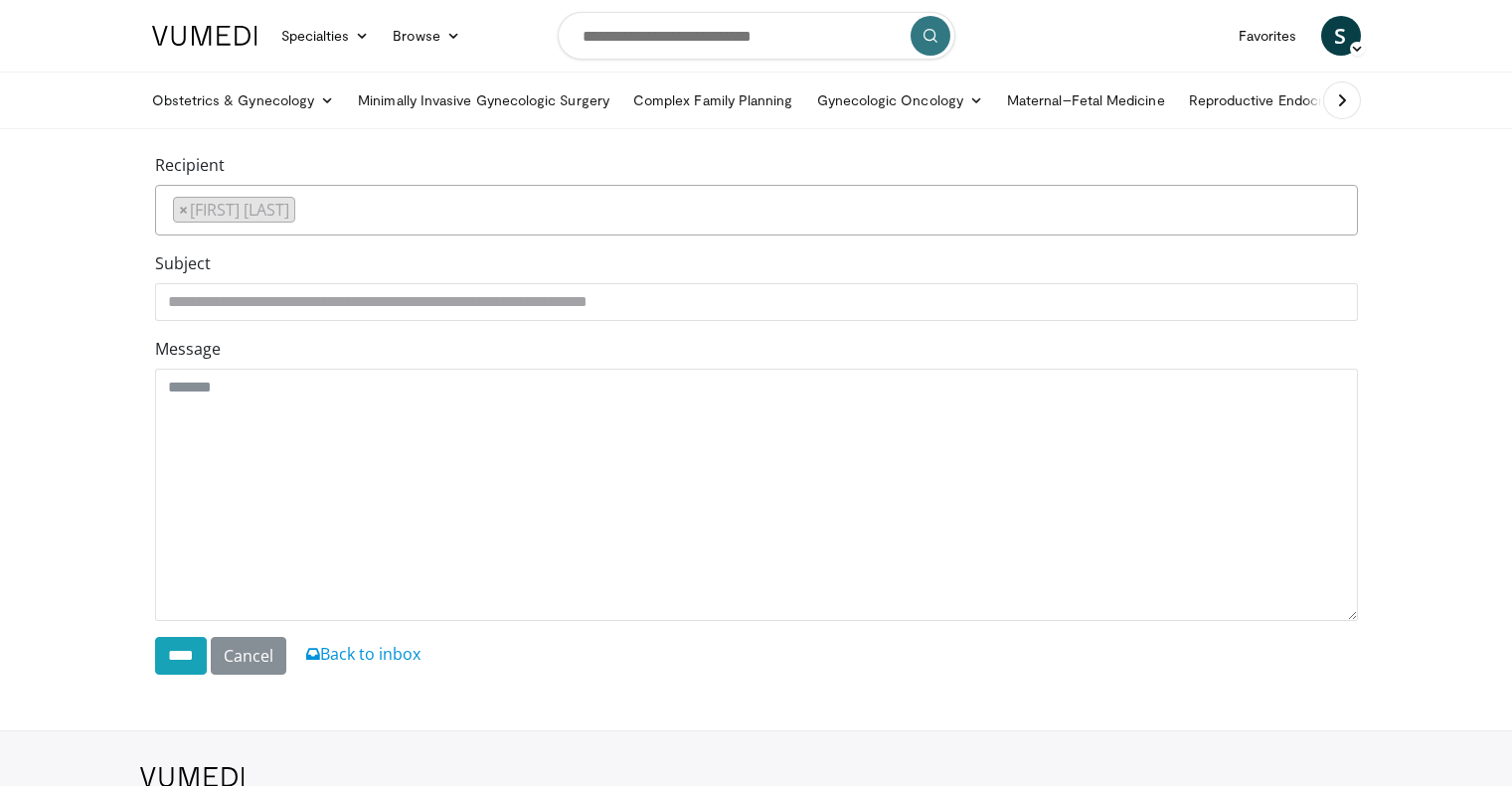 scroll, scrollTop: 0, scrollLeft: 0, axis: both 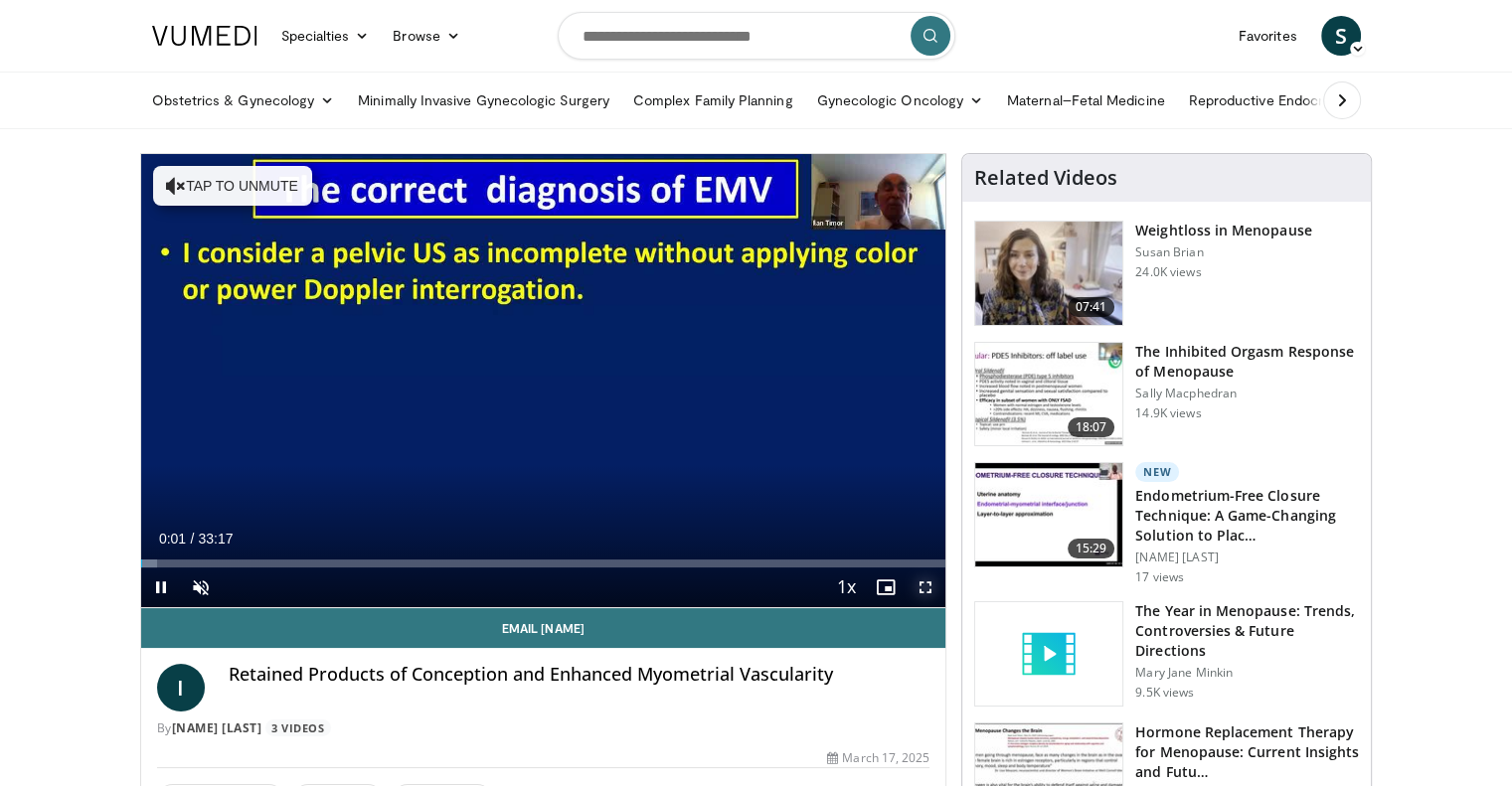 click at bounding box center (925, 587) 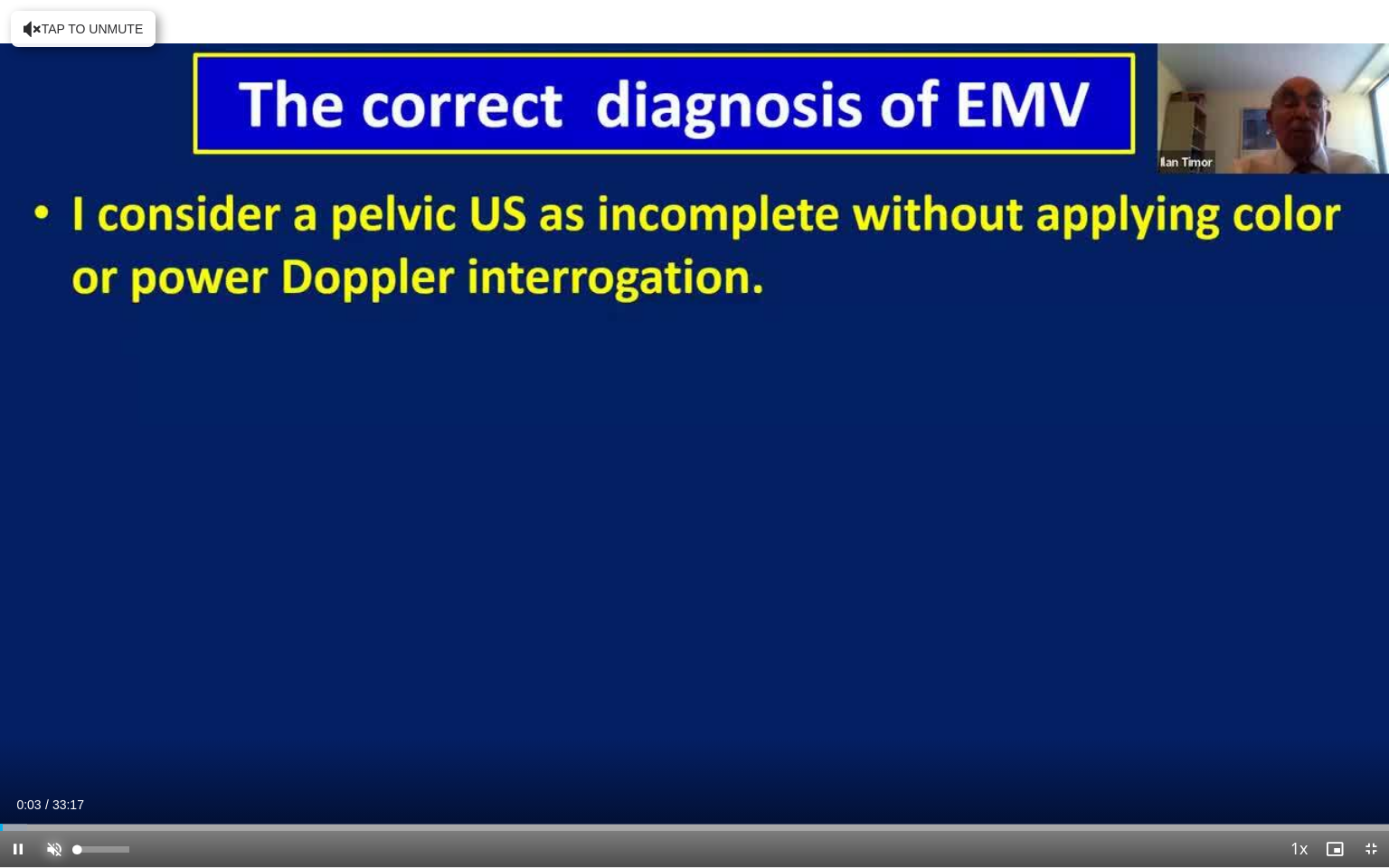 click at bounding box center [54, 849] 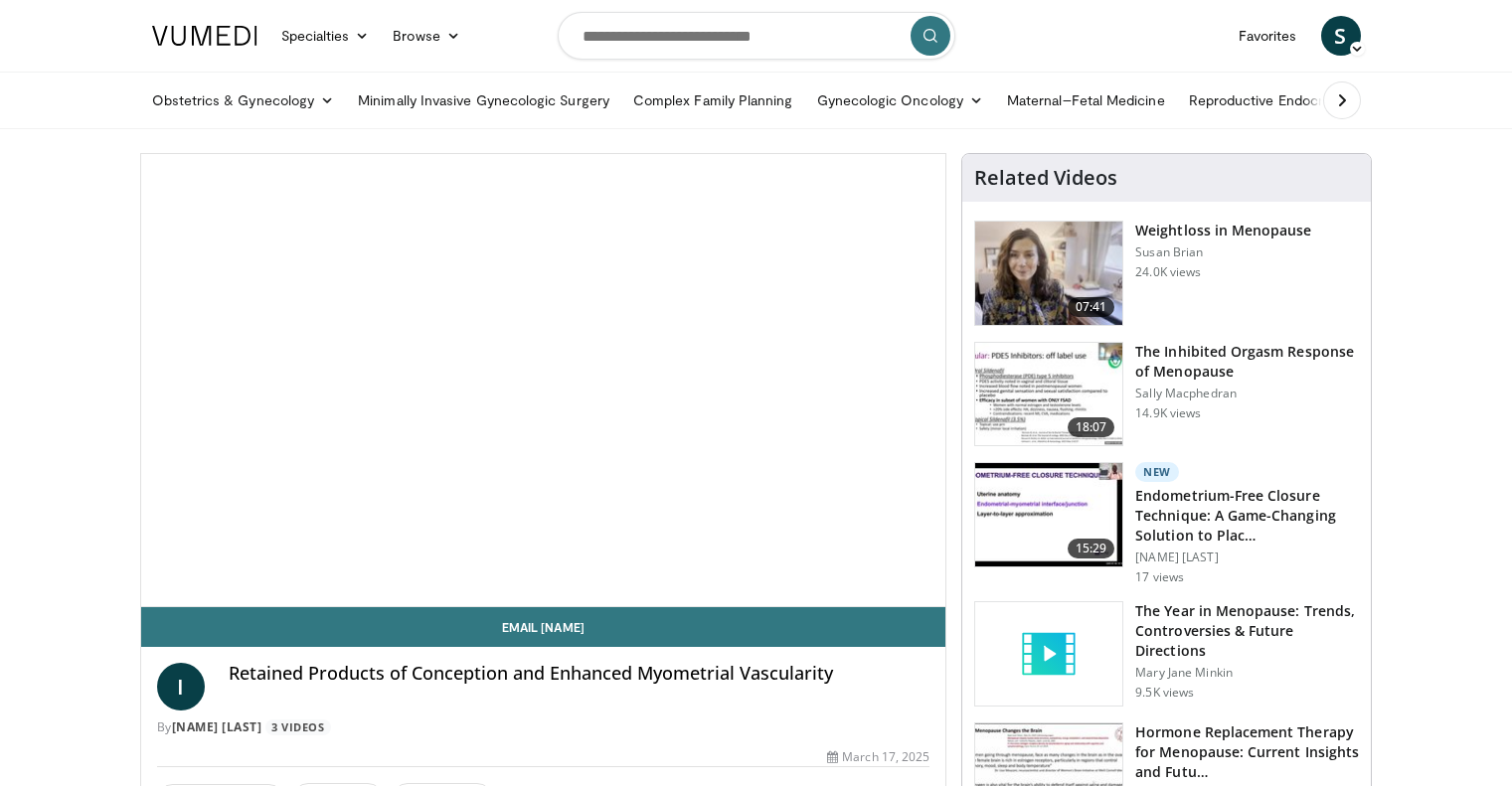 scroll, scrollTop: 0, scrollLeft: 0, axis: both 